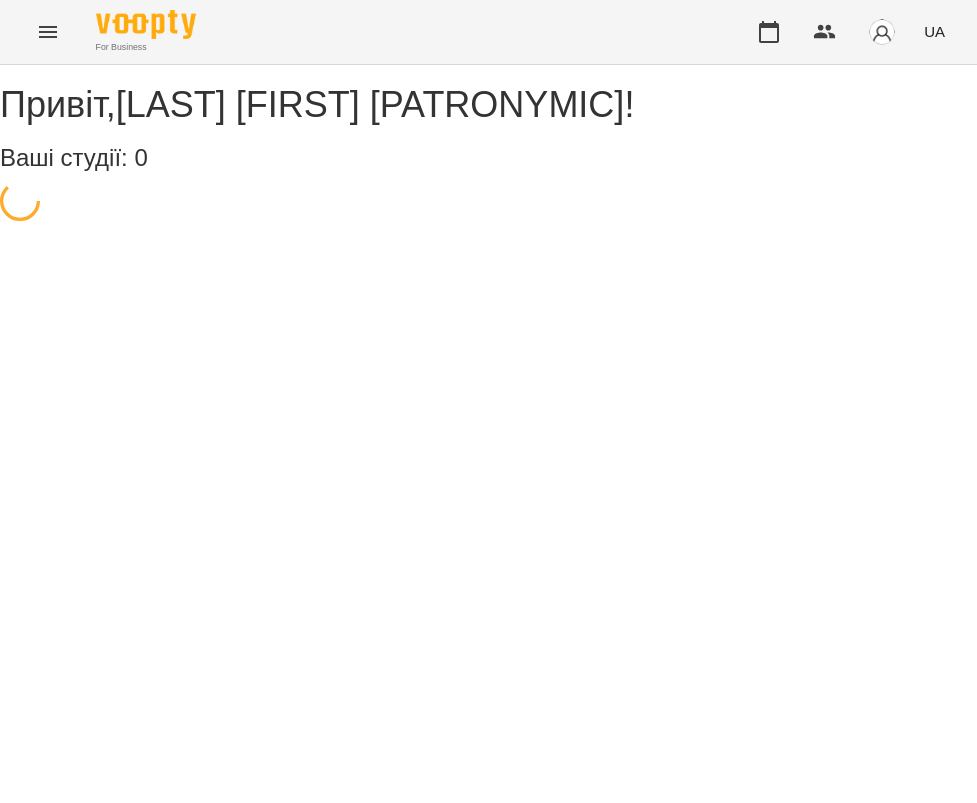 scroll, scrollTop: 0, scrollLeft: 0, axis: both 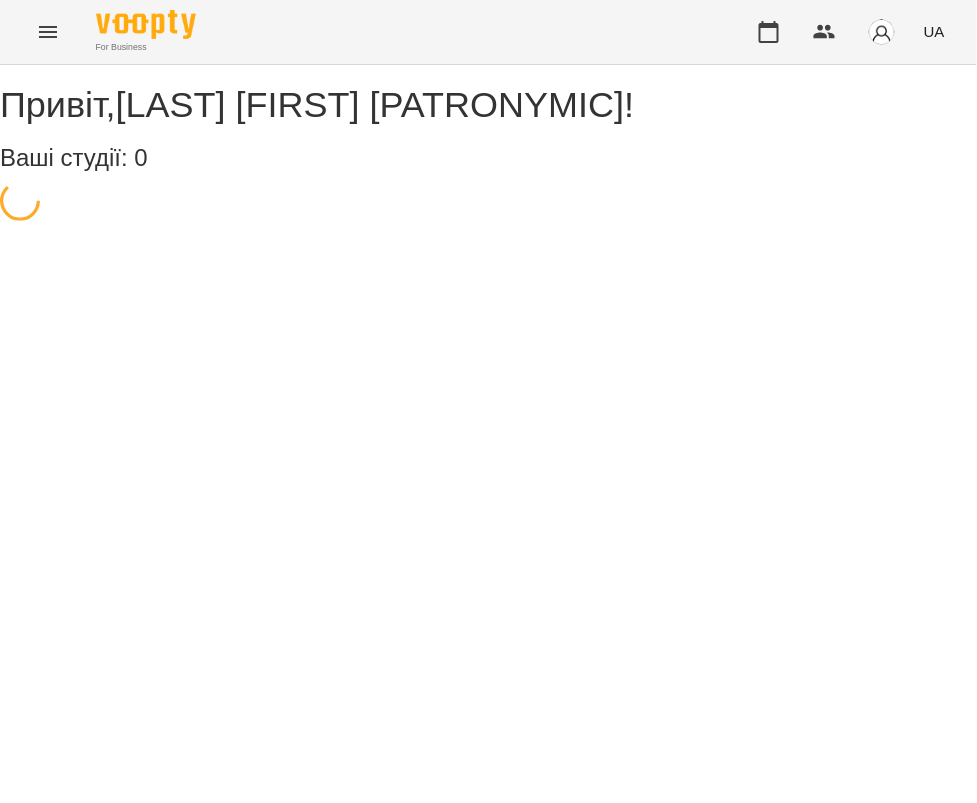 select on "**" 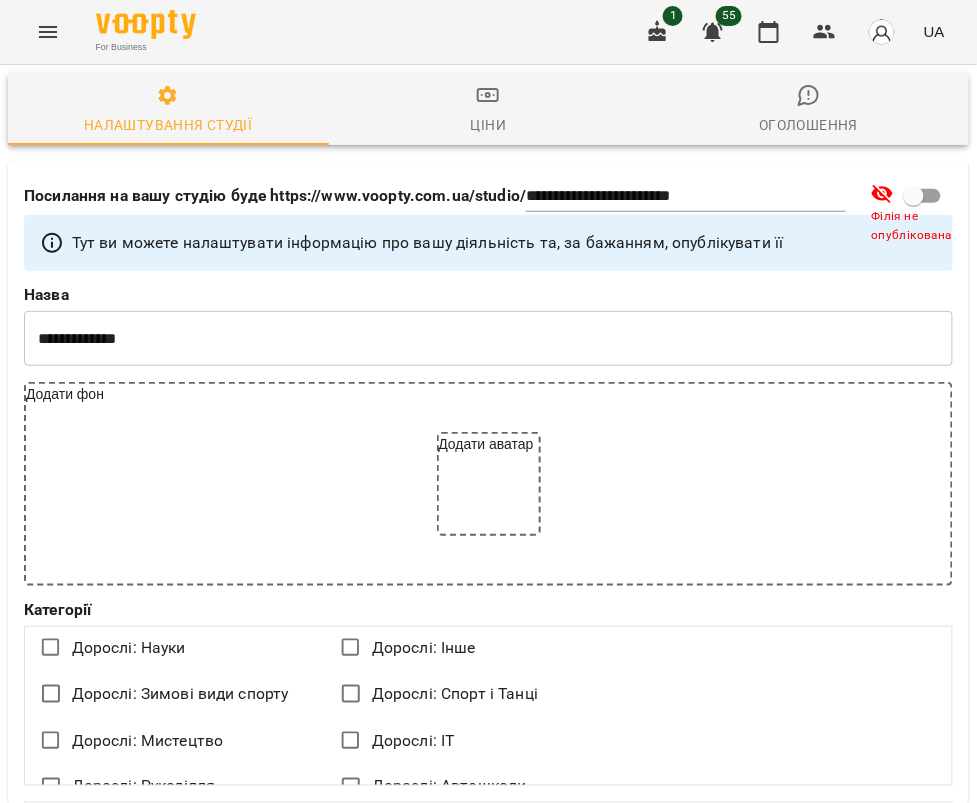 click 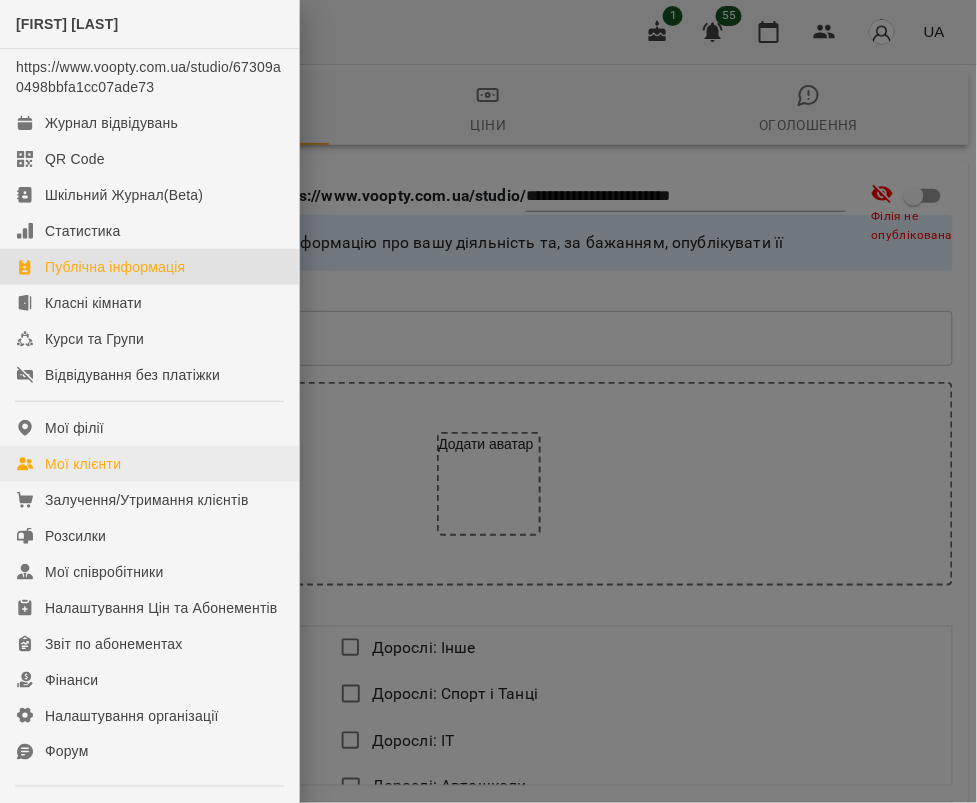 click on "Мої клієнти" at bounding box center (83, 464) 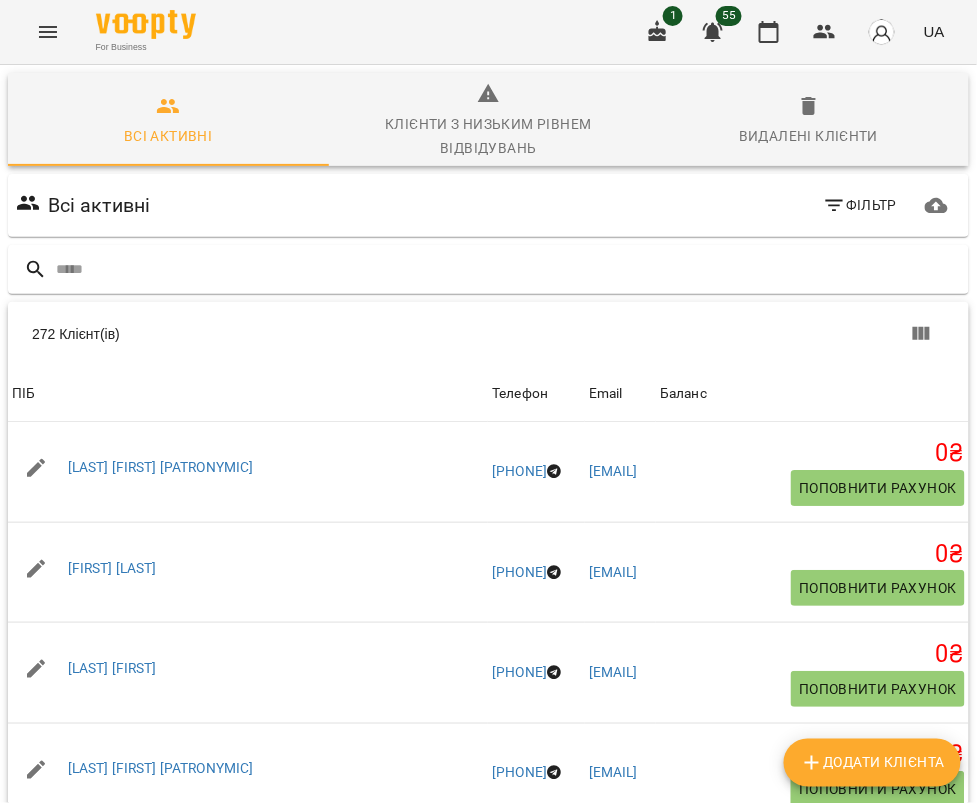 scroll, scrollTop: 0, scrollLeft: 0, axis: both 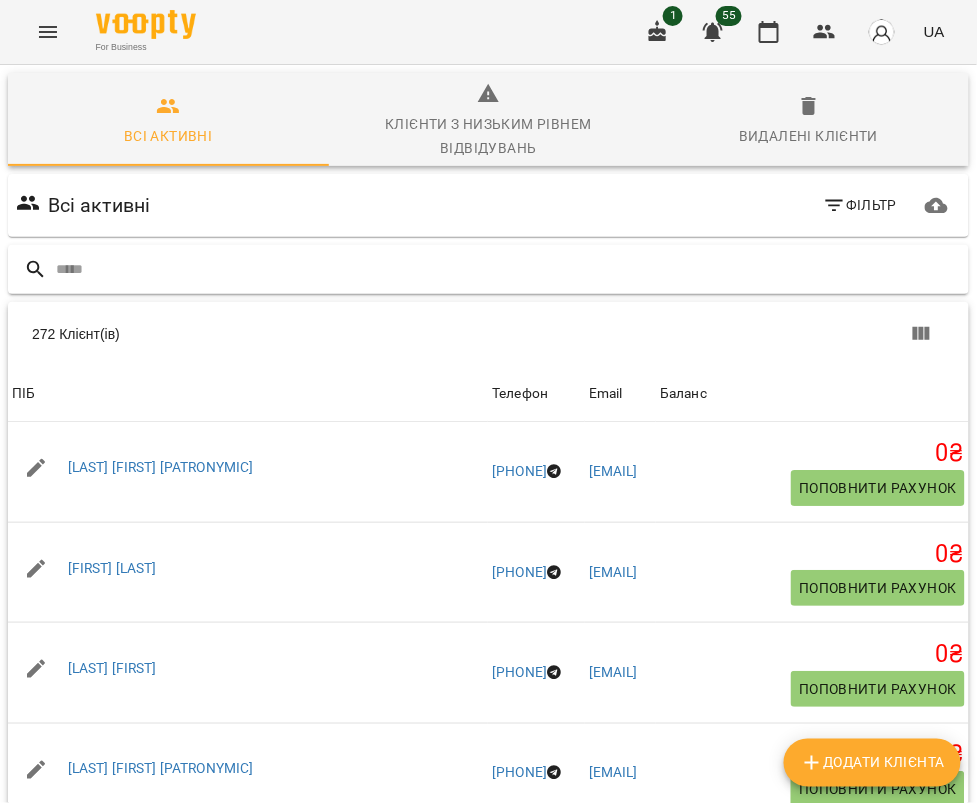 click at bounding box center [508, 269] 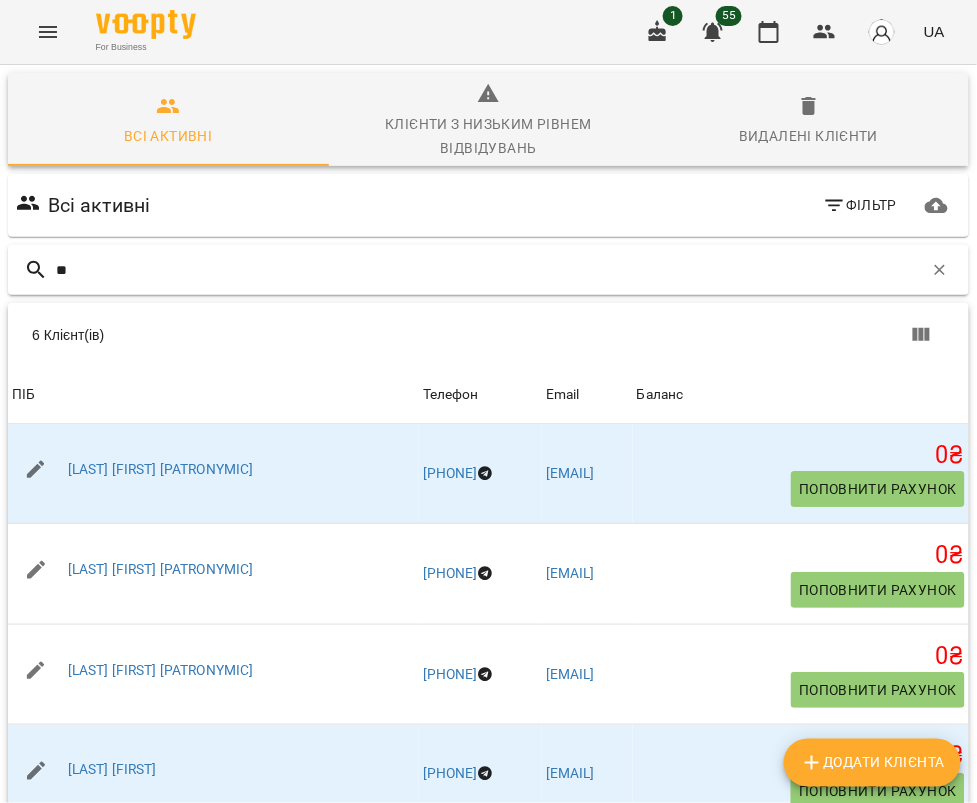 type on "*" 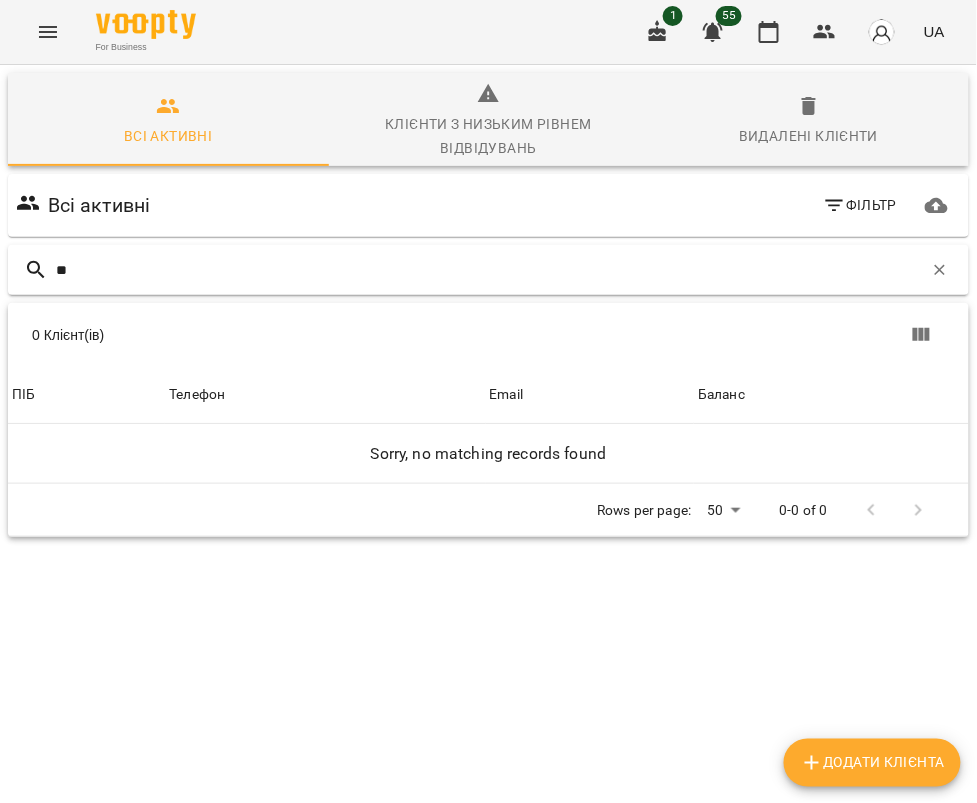 type on "*" 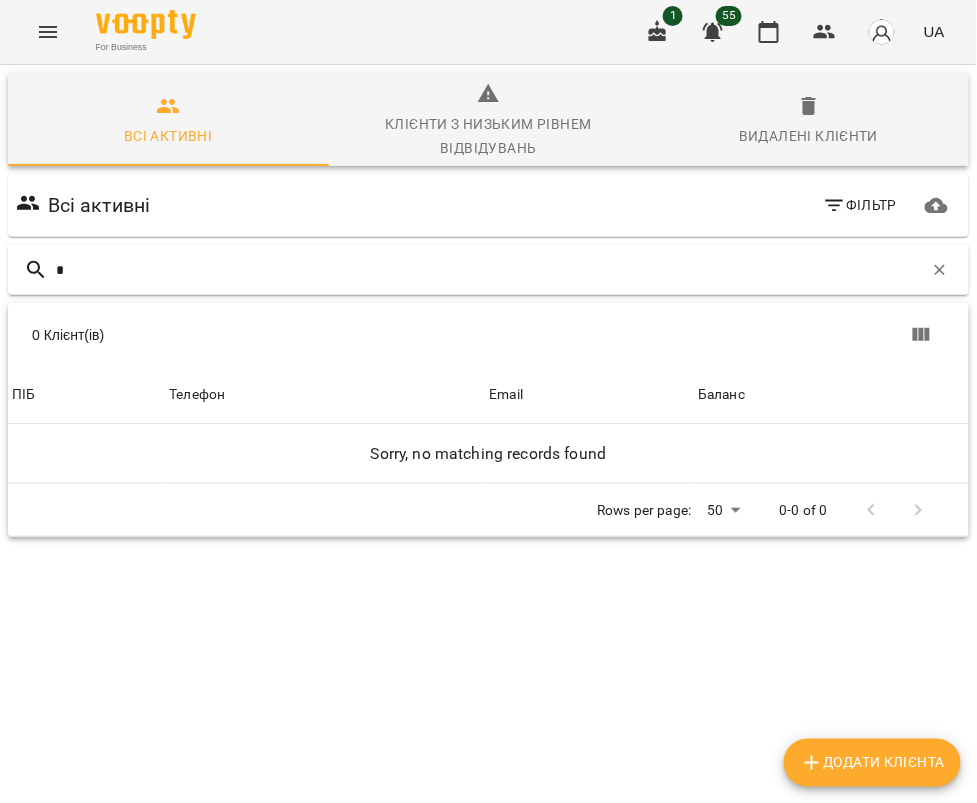 type 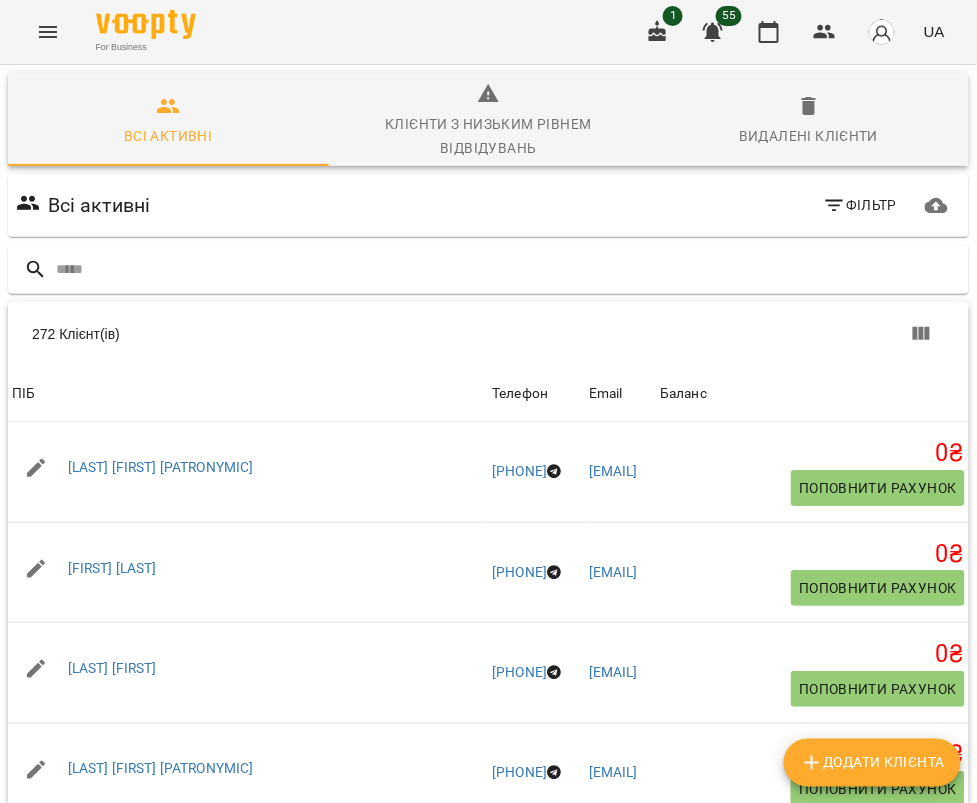 click on "Додати клієнта" at bounding box center [872, 763] 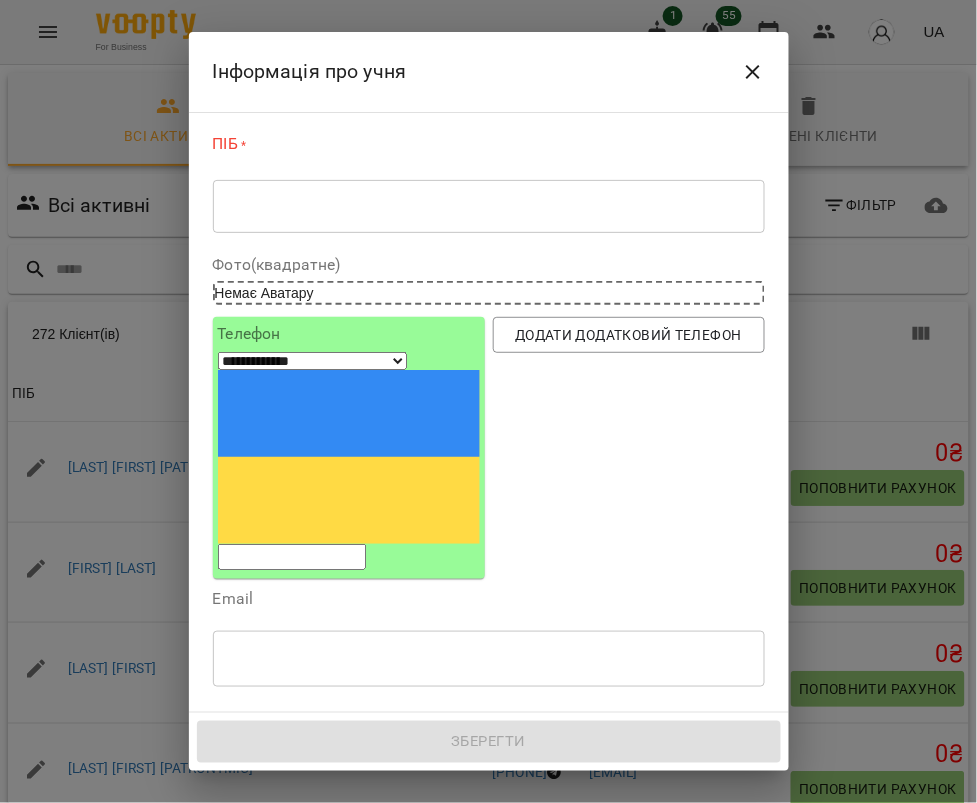 click at bounding box center [489, 206] 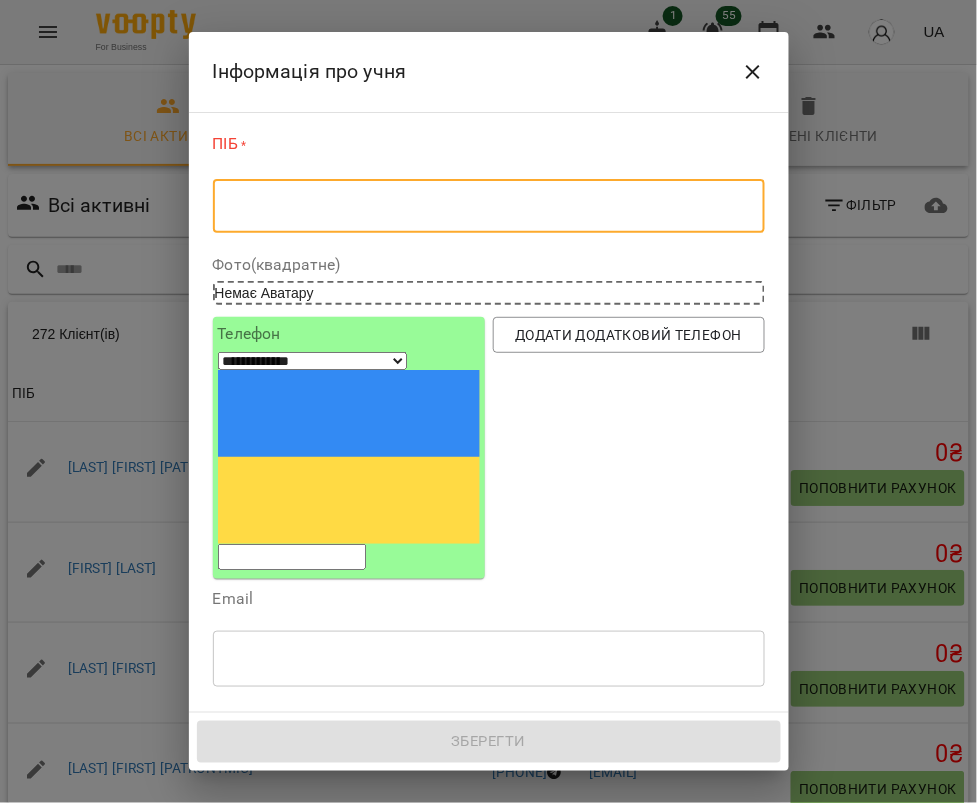 paste on "**********" 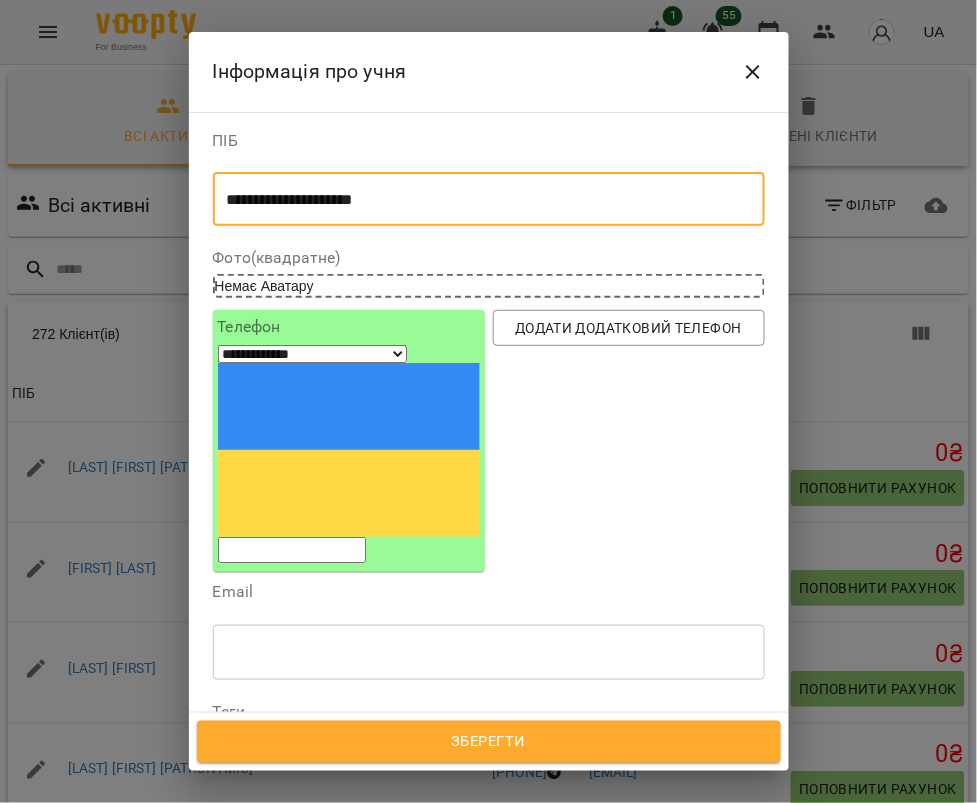 type on "**********" 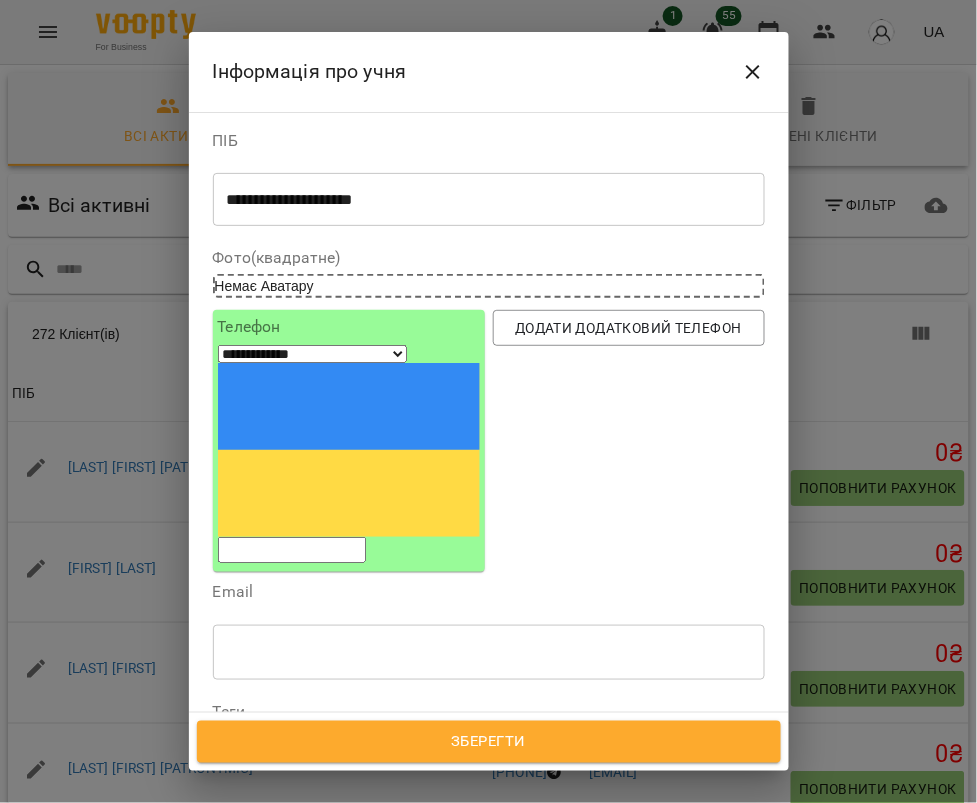 click at bounding box center [292, 550] 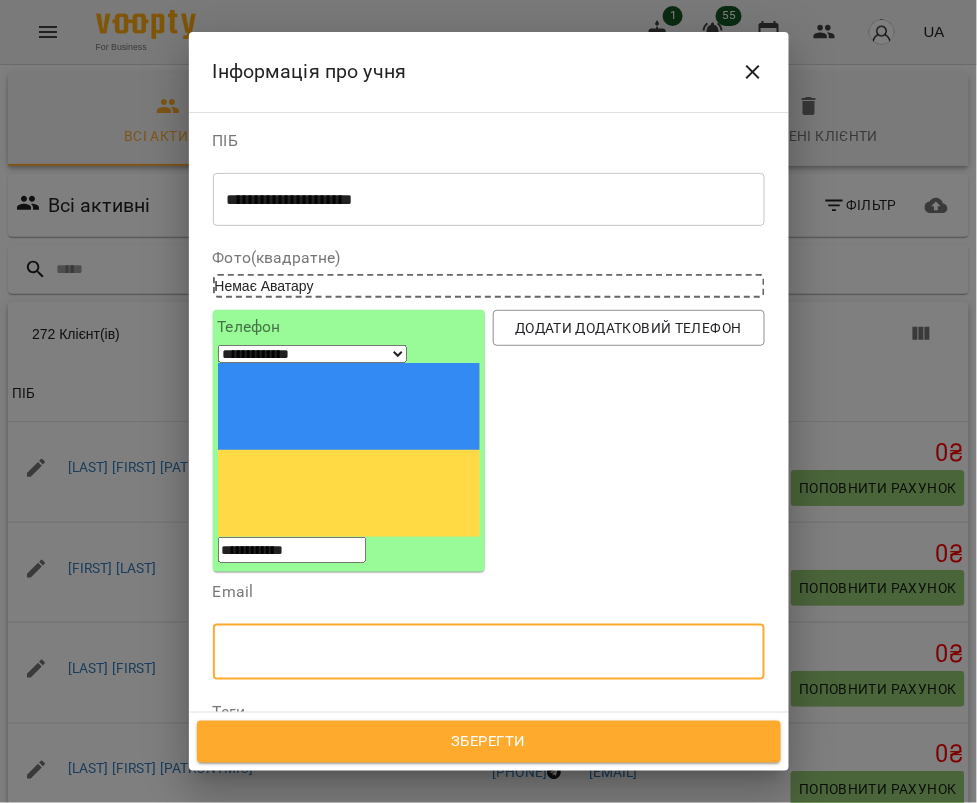 paste on "**********" 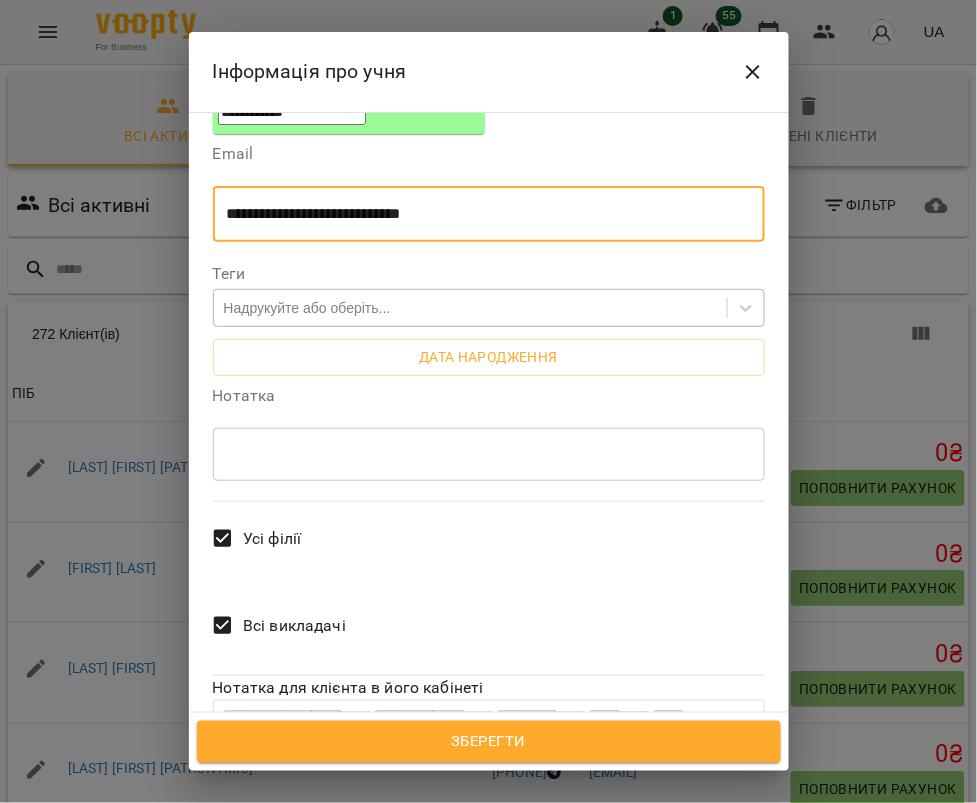 scroll, scrollTop: 411, scrollLeft: 0, axis: vertical 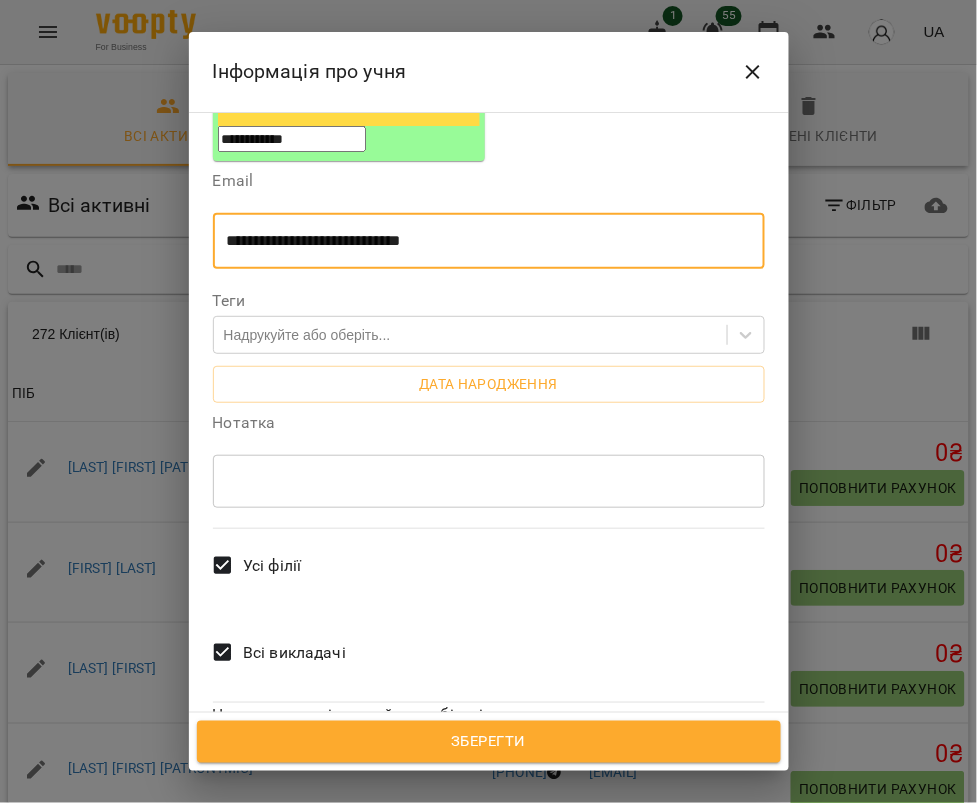 type on "**********" 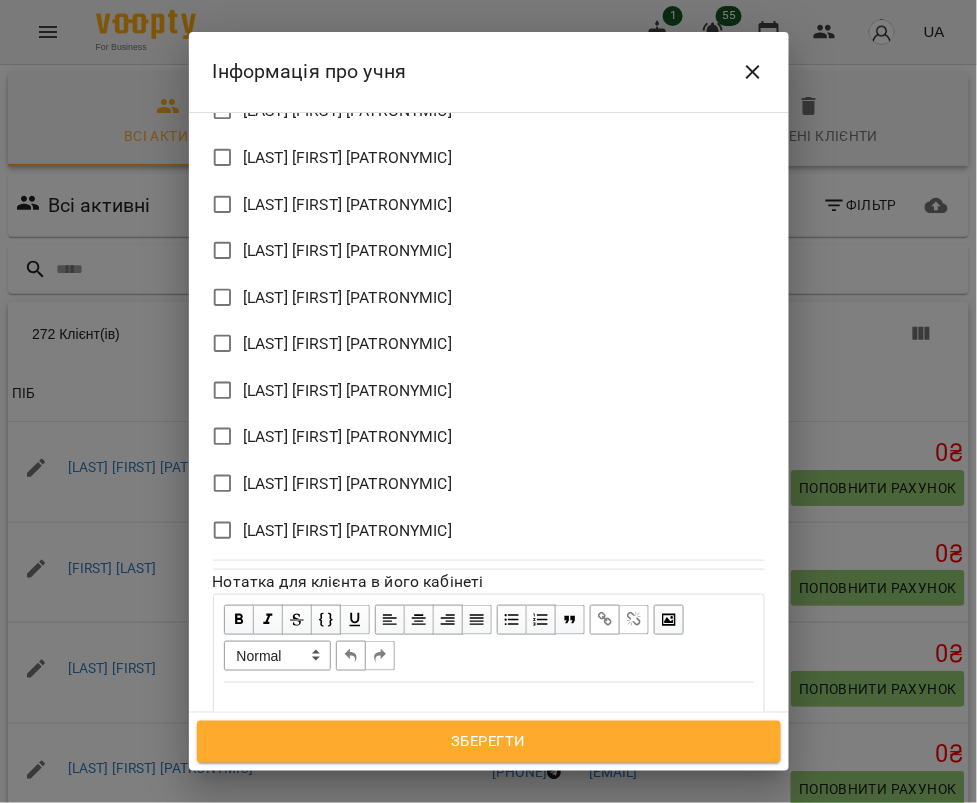 scroll, scrollTop: 2074, scrollLeft: 0, axis: vertical 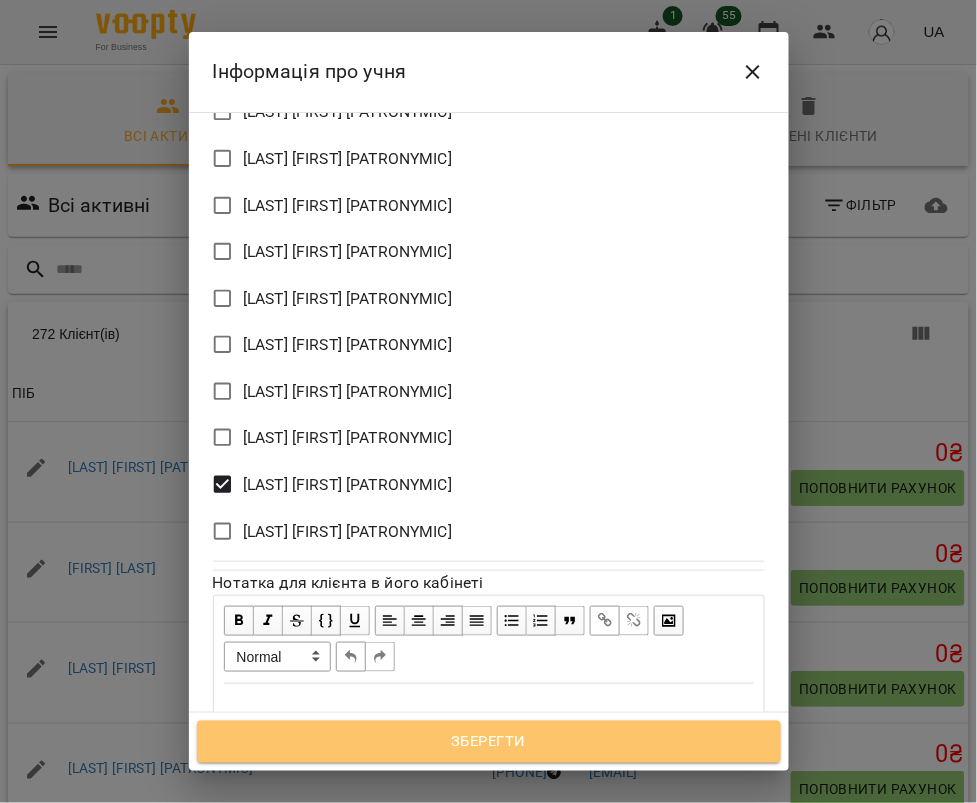 click on "Зберегти" at bounding box center [489, 742] 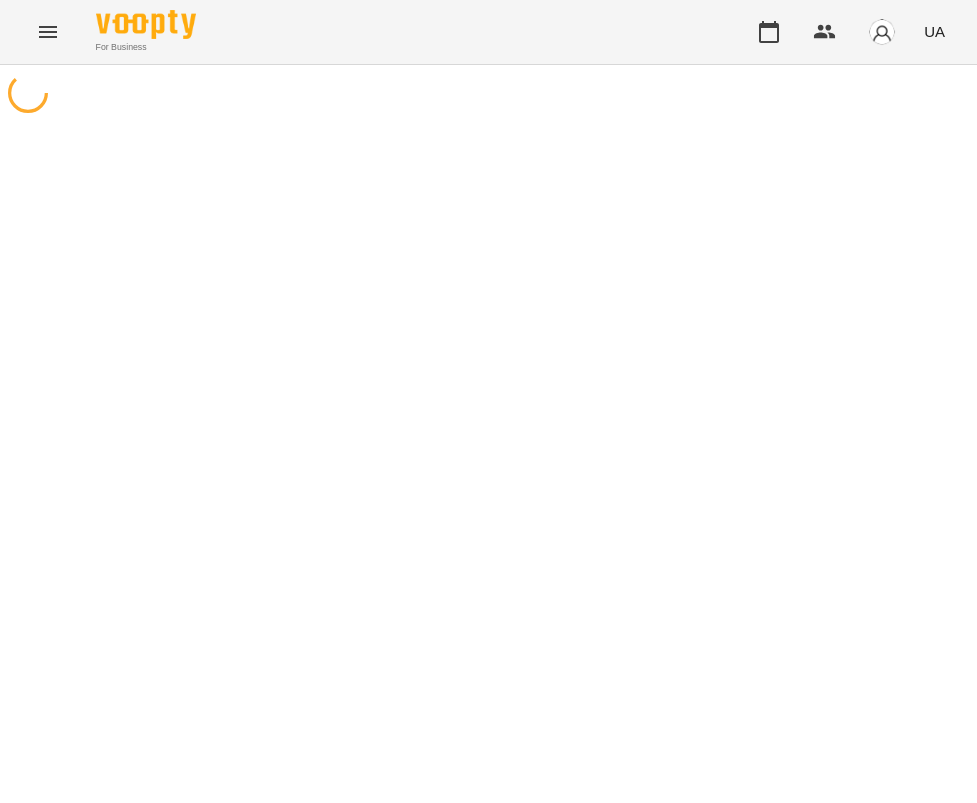 scroll, scrollTop: 0, scrollLeft: 0, axis: both 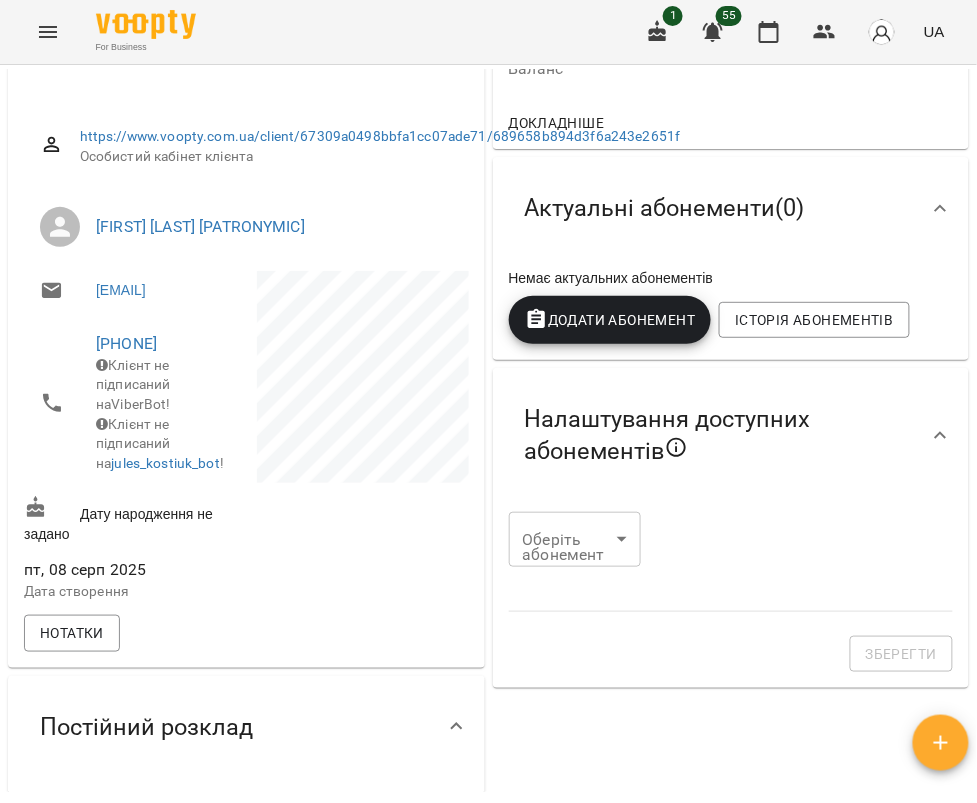 click on "Дату народження не задано" at bounding box center (133, 520) 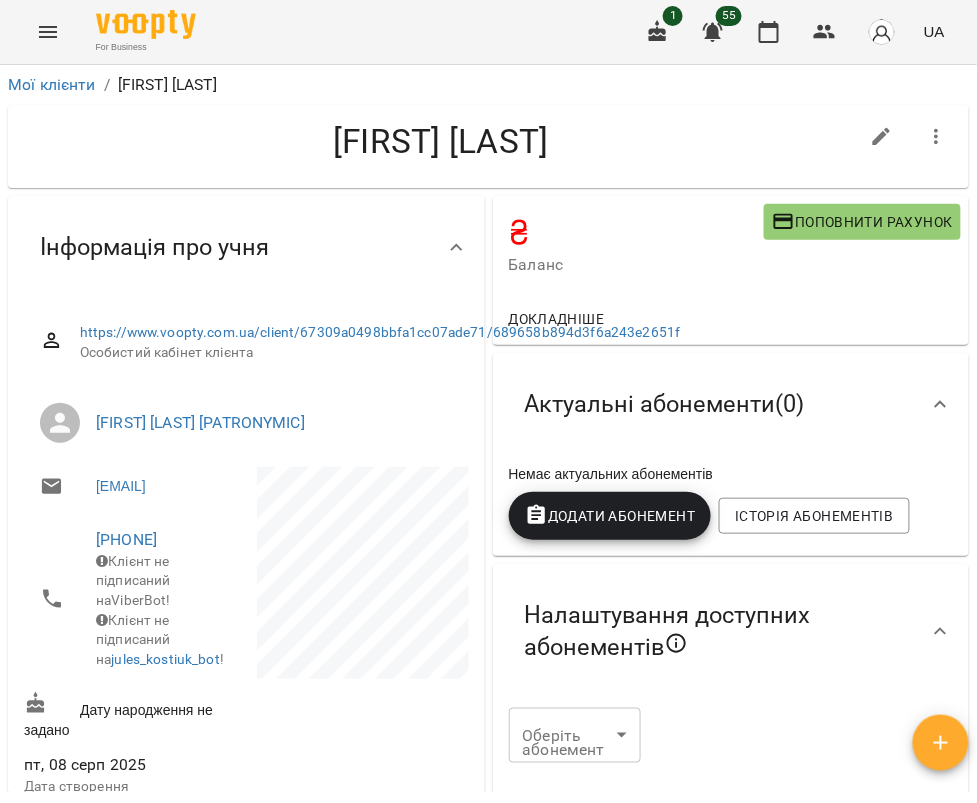 scroll, scrollTop: 0, scrollLeft: 0, axis: both 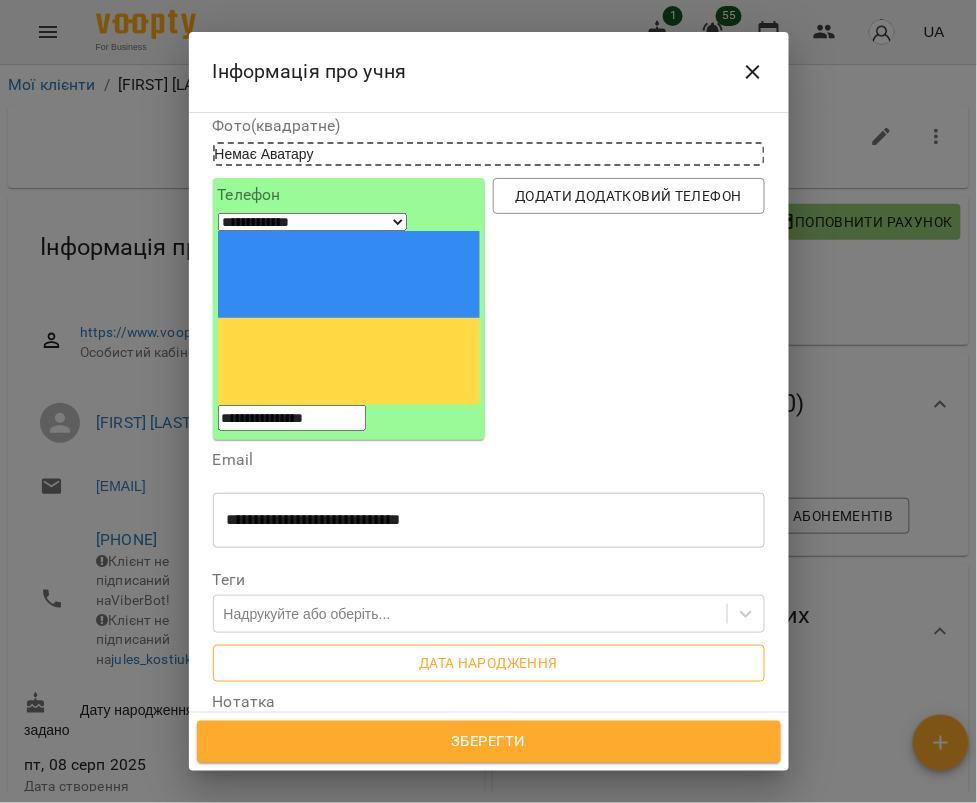 click on "Дата народження" at bounding box center [489, 663] 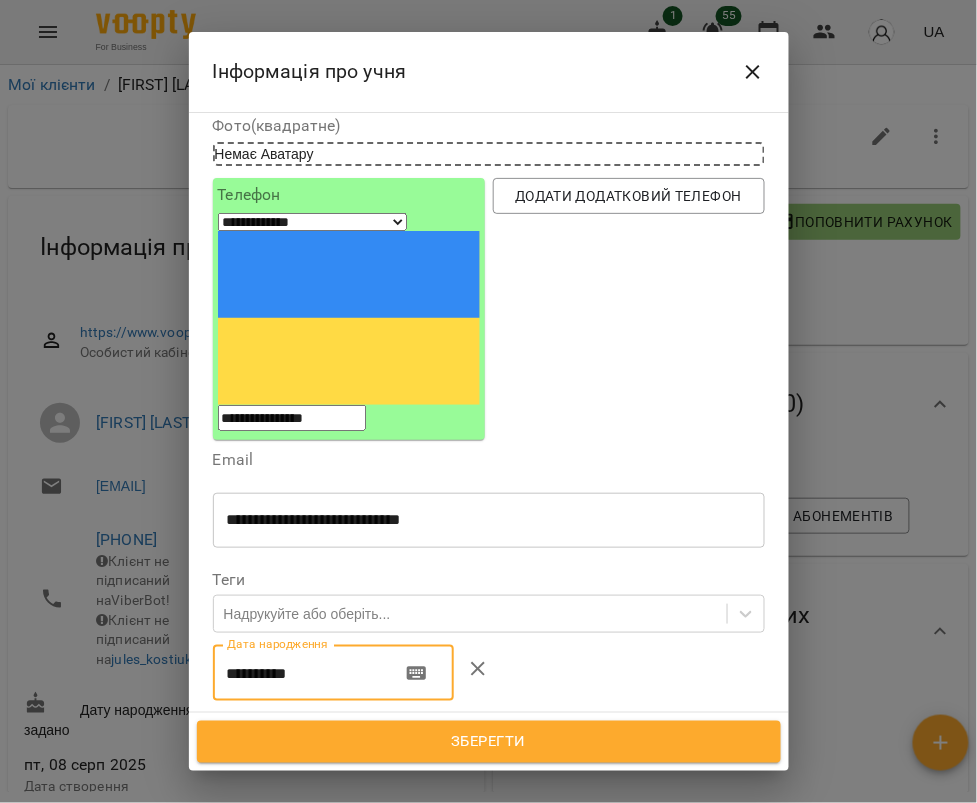 click on "**********" at bounding box center [299, 673] 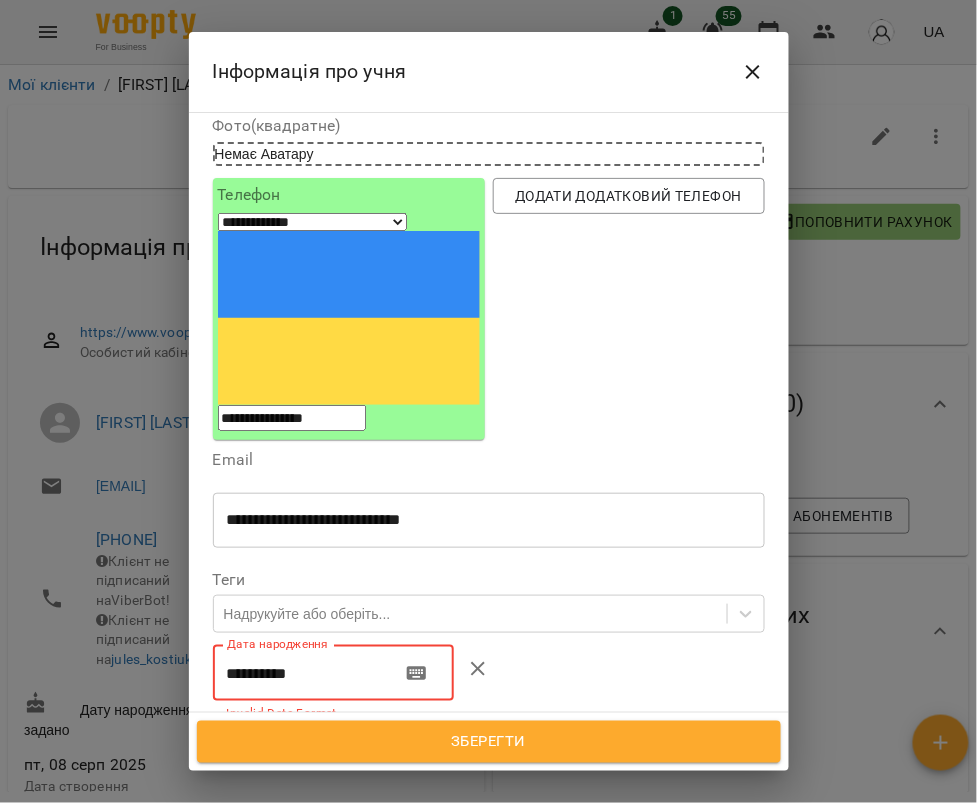 type on "**********" 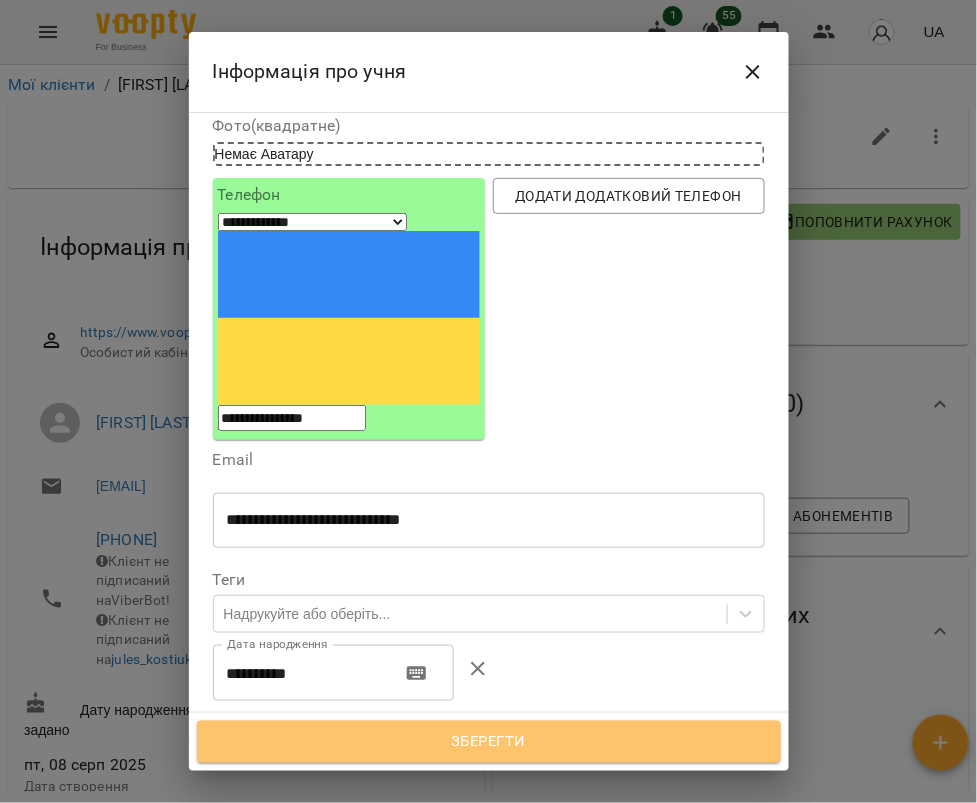 click on "Зберегти" at bounding box center (489, 742) 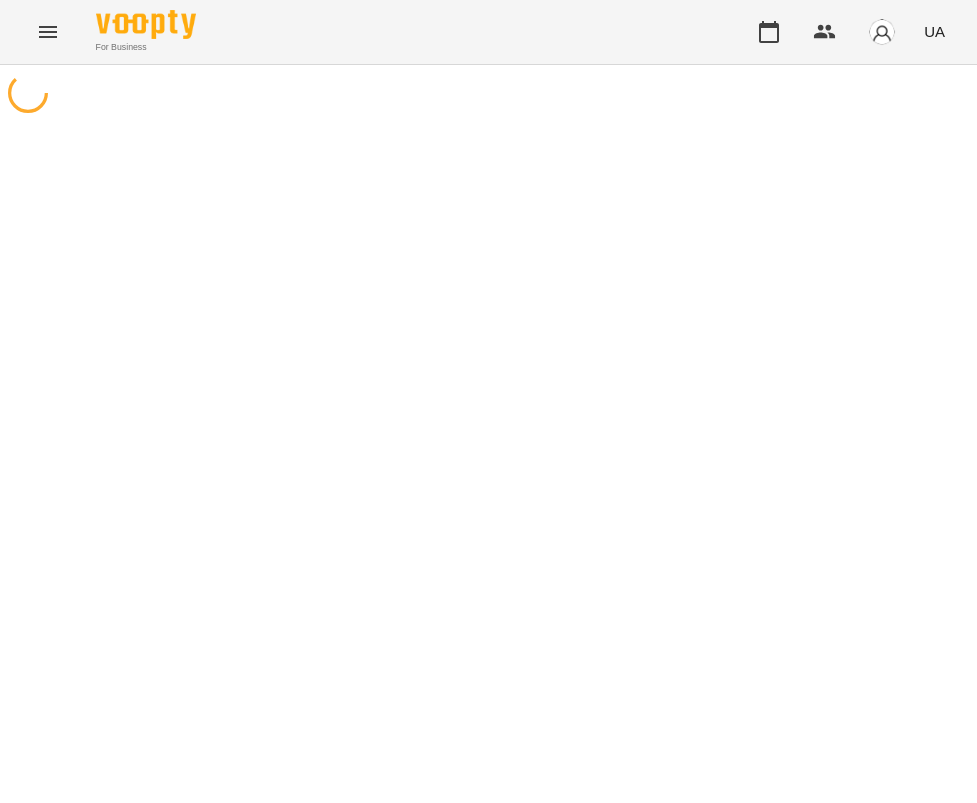 scroll, scrollTop: 0, scrollLeft: 0, axis: both 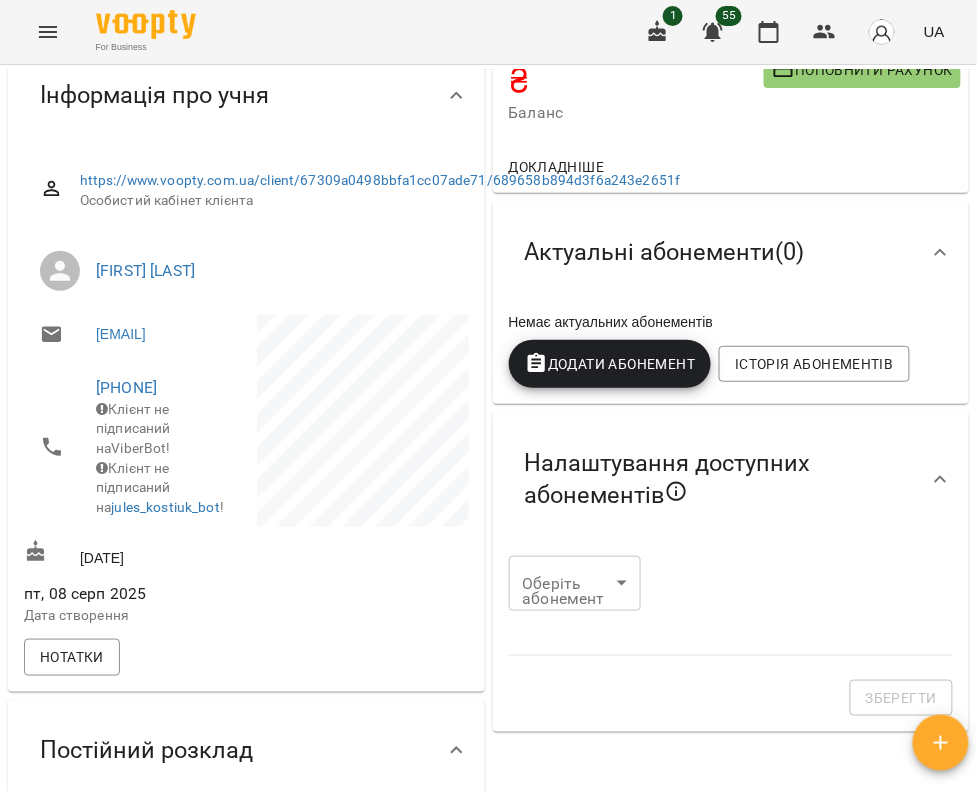 click on "Додати Абонемент" at bounding box center (610, 364) 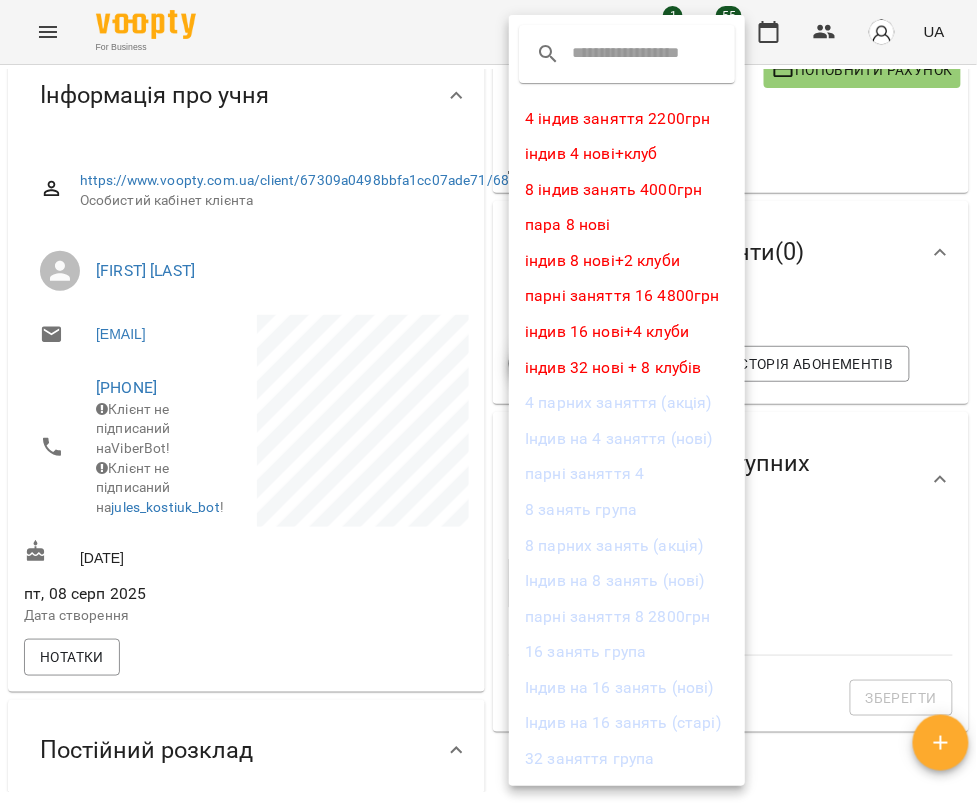 click on "8 індив занять 4000грн" at bounding box center [627, 190] 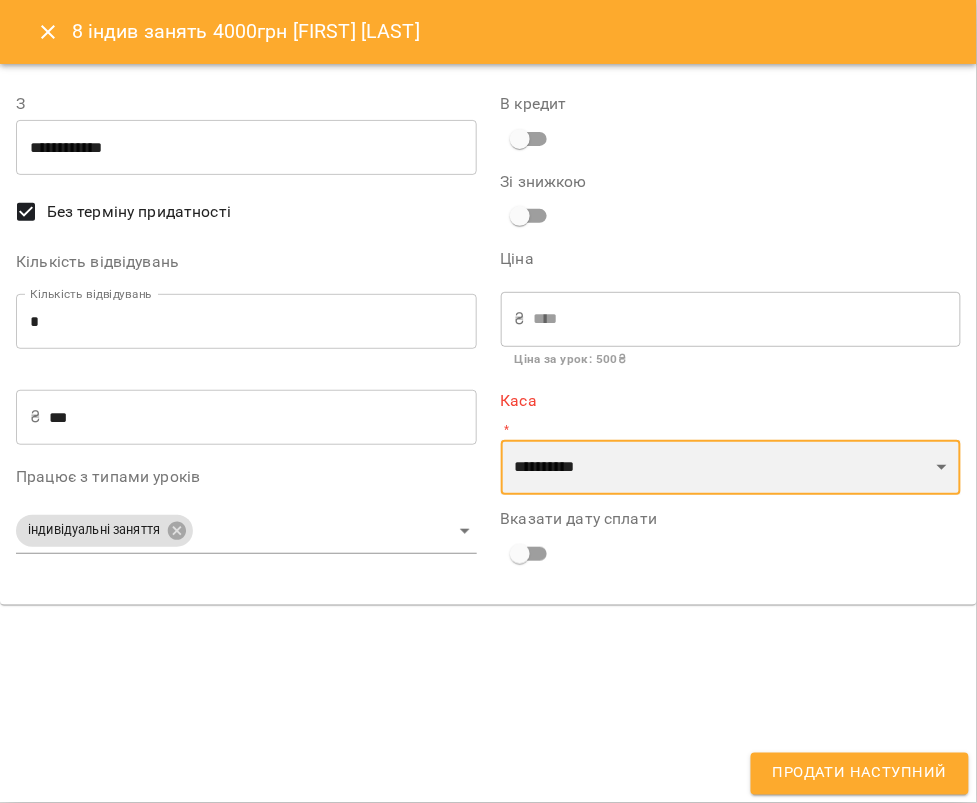 select on "****" 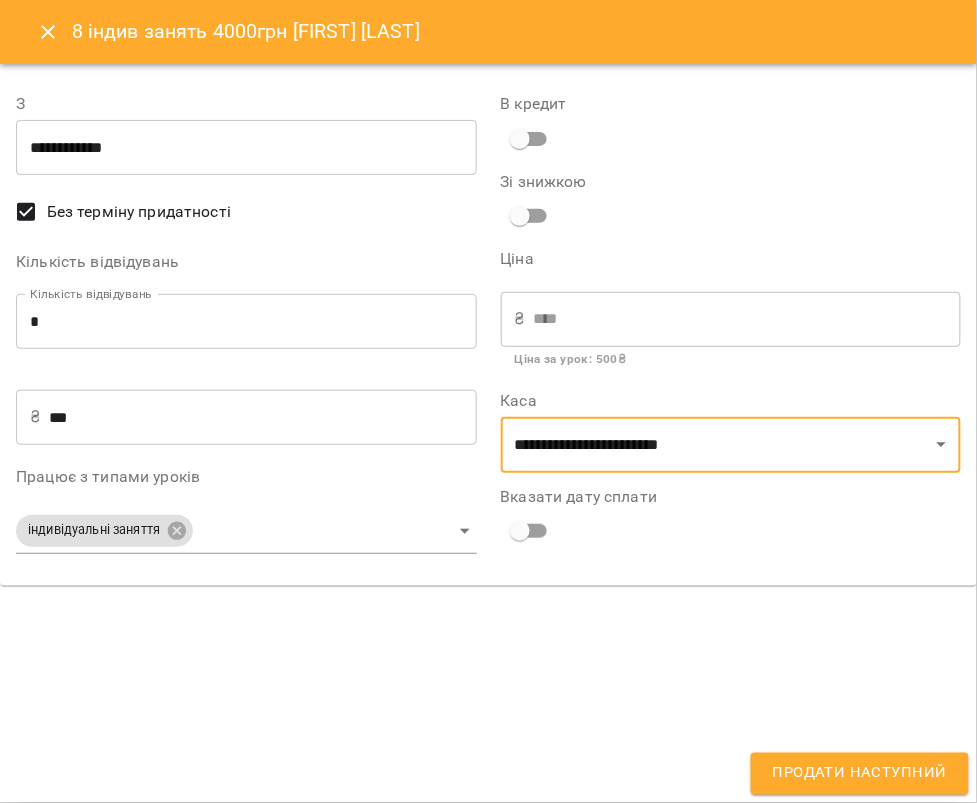 click on "Продати наступний" at bounding box center (860, 774) 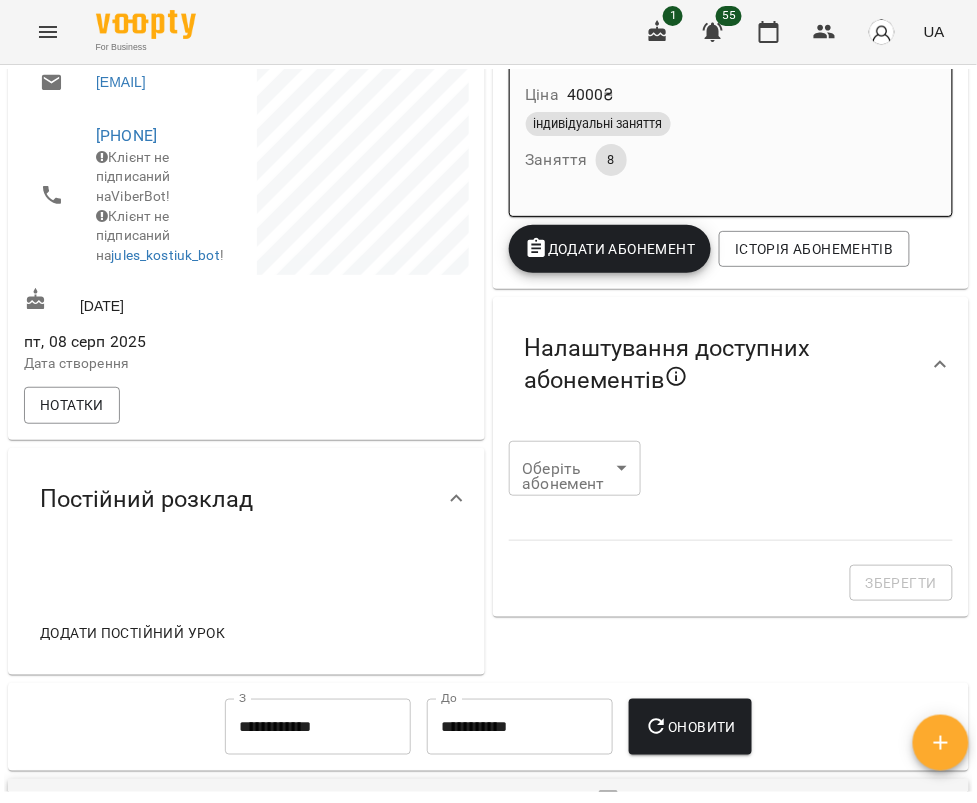 scroll, scrollTop: 420, scrollLeft: 0, axis: vertical 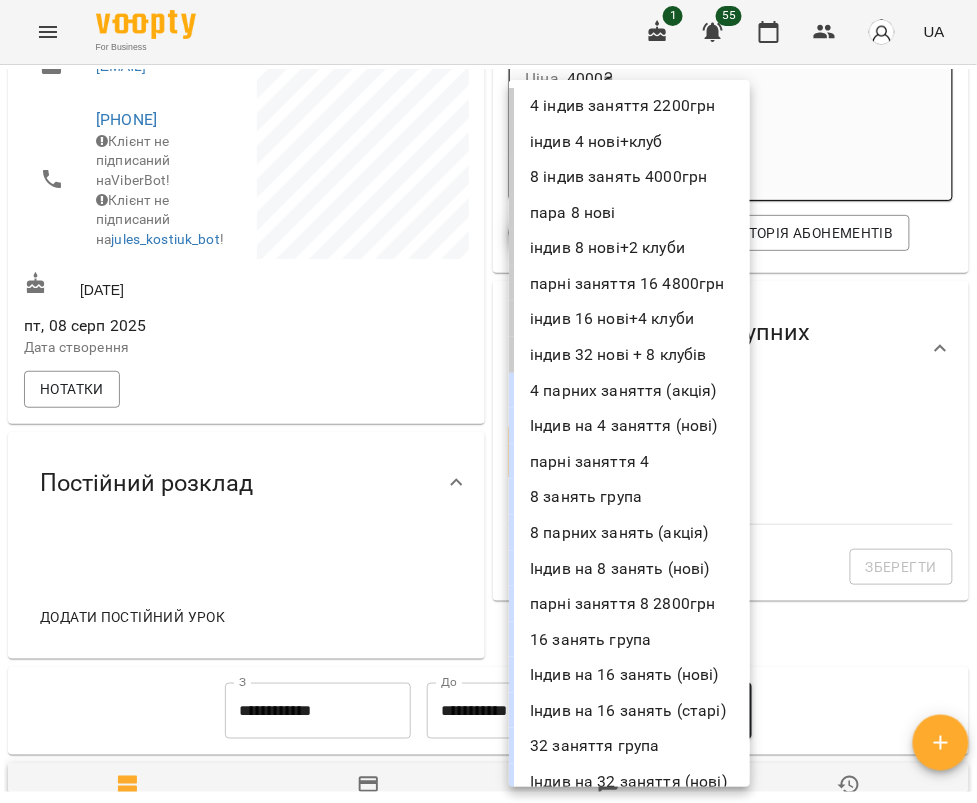 click on "For Business 1 55 UA Мої клієнти / Голембівська Вікторія Голембівська Вікторія 0 ₴ Баланс Поповнити рахунок Актуальні абонементи ( 1 ) 8 індив занять 4000грн 08 серп  -   Ціна 4000 ₴ індивідуальні заняття  Заняття 8 Додати Абонемент Історія абонементів Налаштування доступних абонементів Оберіть абонемент ​ Оберіть абонемент Зберегти Інформація про учня https://www.voopty.com.ua/client/67309a0498bbfa1cc07ade71/689658b894d3f6a243e2651f Особистий кабінет клієнта Стукова Юлія Іванівна victoriagolembivska@gmail.com +380991968701 Клієнт не підписаний на  ViberBot! Клієнт не підписаний на  jules_kostiuk_bot" at bounding box center [488, 434] 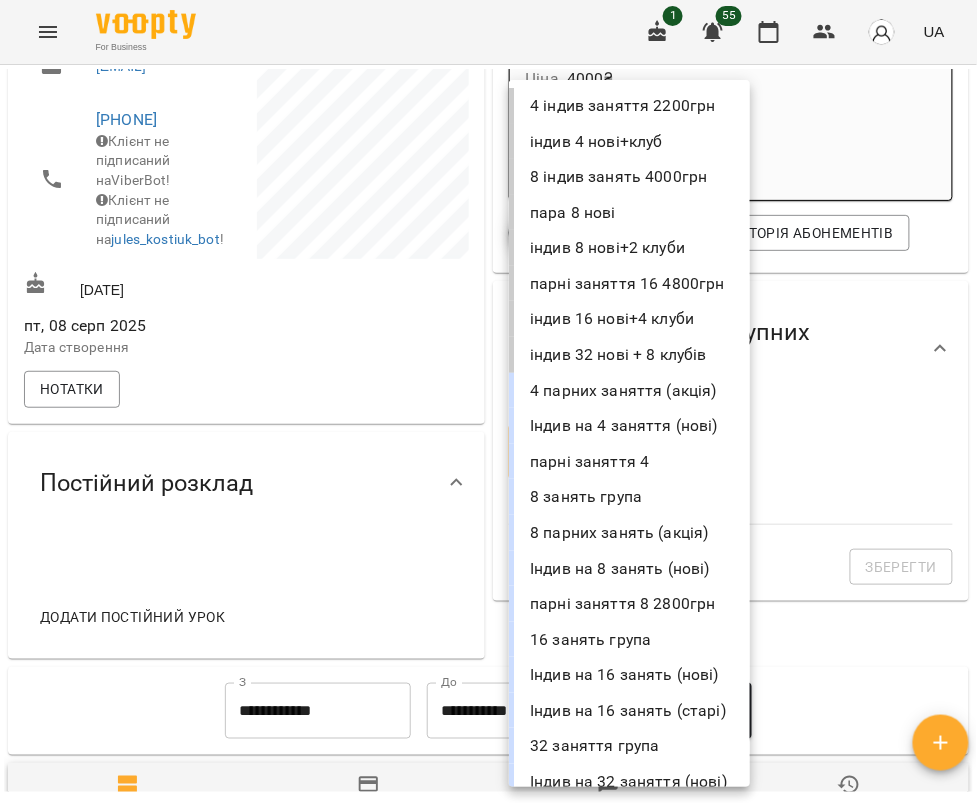 click on "4 індив заняття 2200грн" at bounding box center (629, 106) 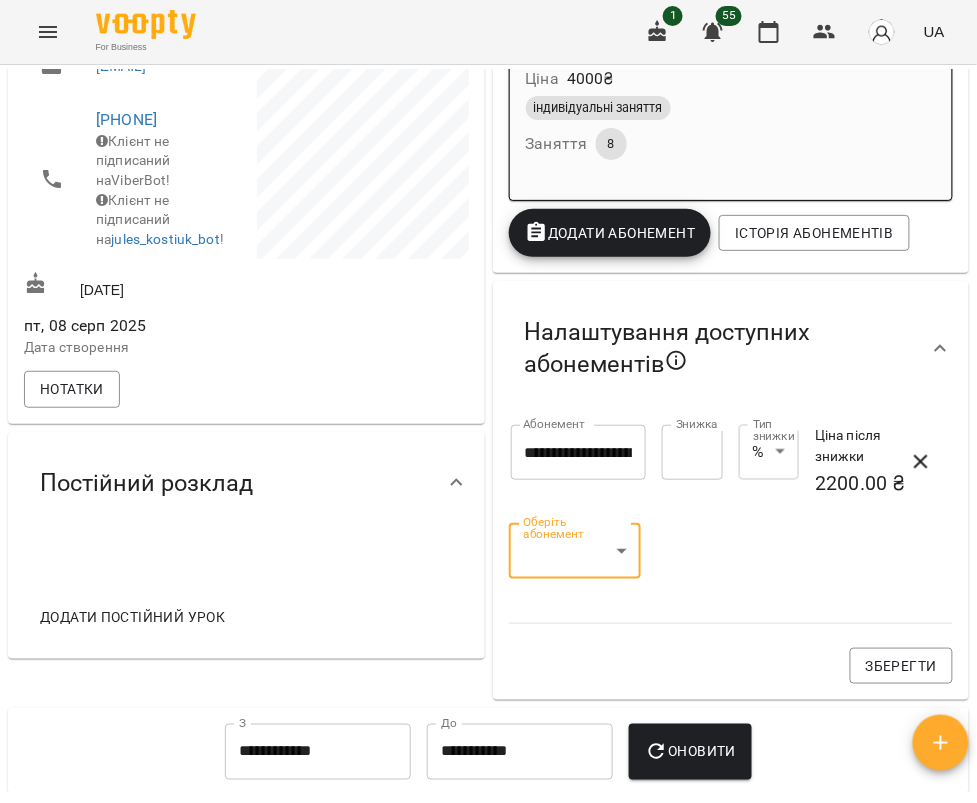 click on "**********" at bounding box center [488, 434] 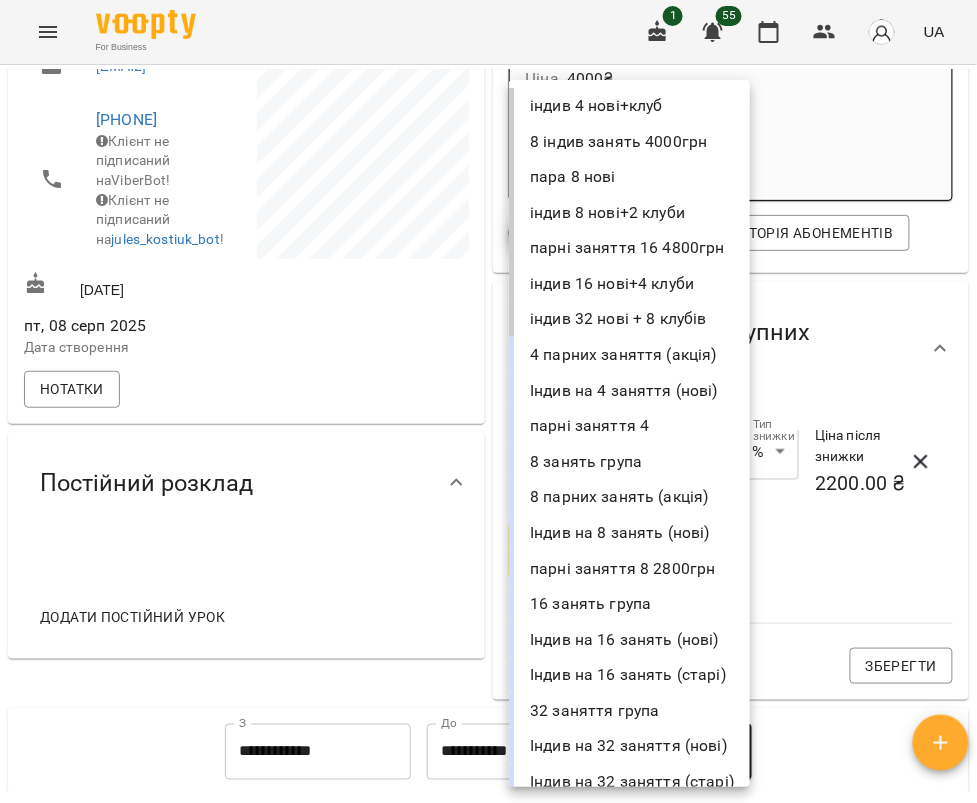 click on "індив 16 нові+4 клуби" at bounding box center (629, 284) 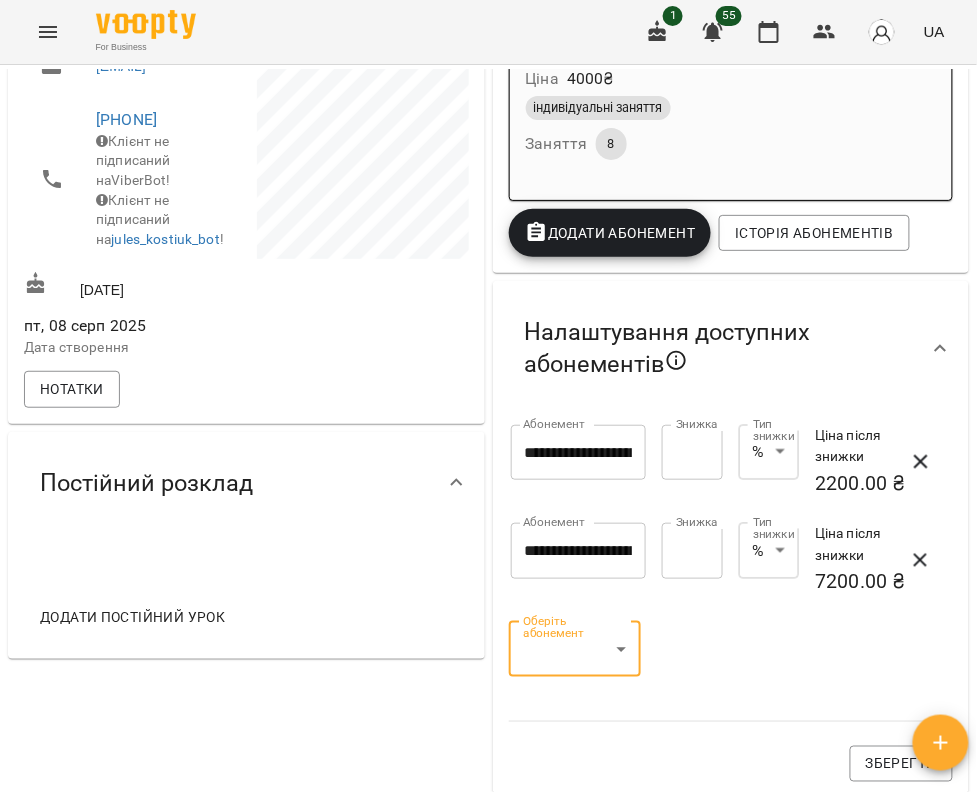 click on "**********" at bounding box center (488, 434) 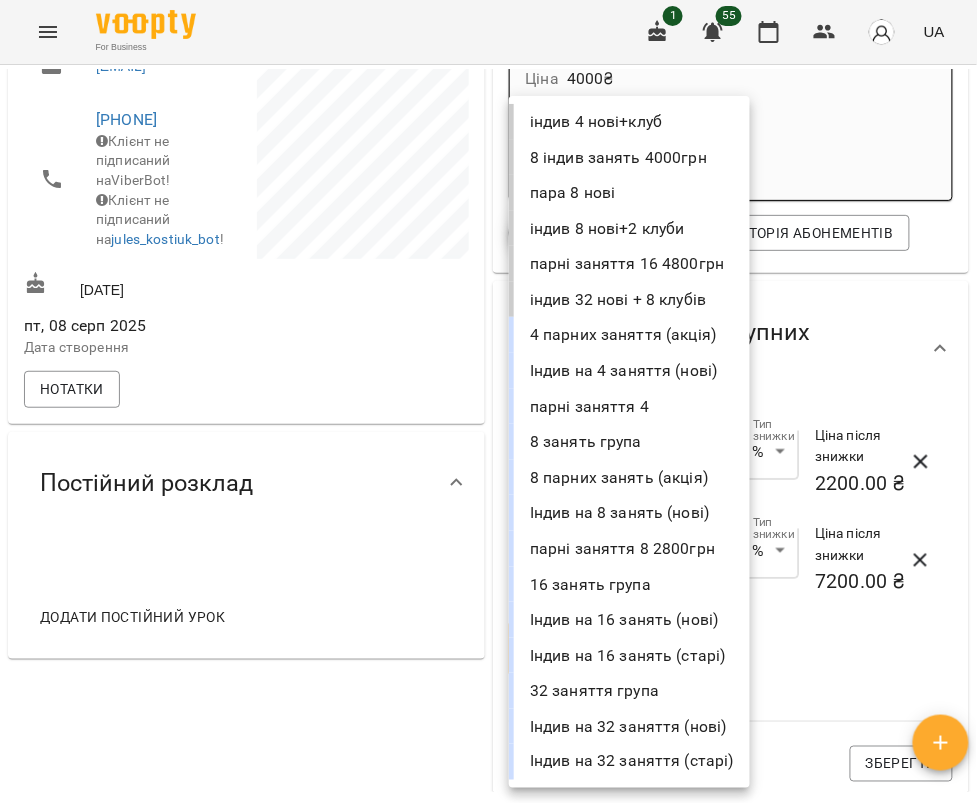 click on "індив 32 нові + 8 клубів" at bounding box center [629, 300] 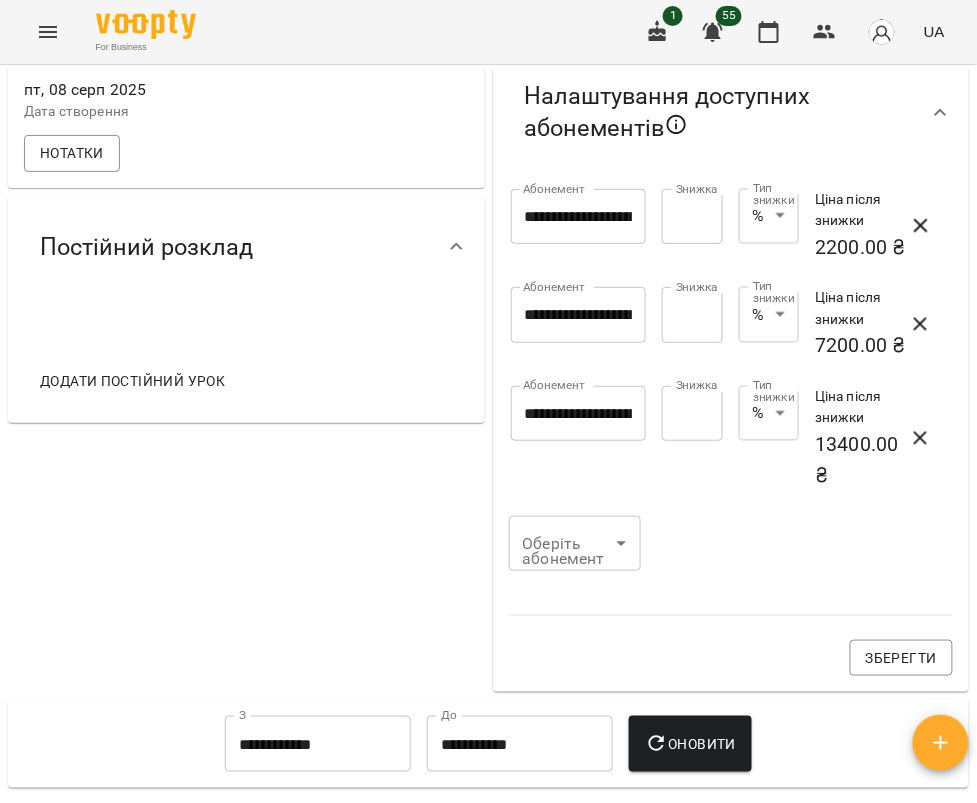 scroll, scrollTop: 748, scrollLeft: 0, axis: vertical 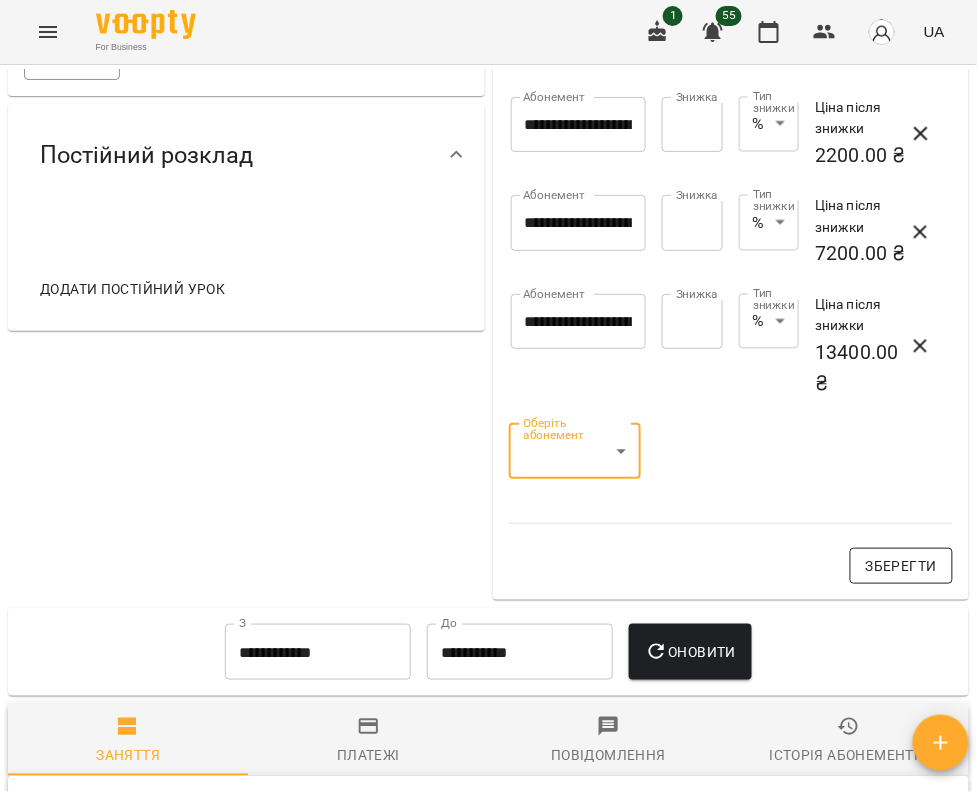 click on "Зберегти" at bounding box center (901, 566) 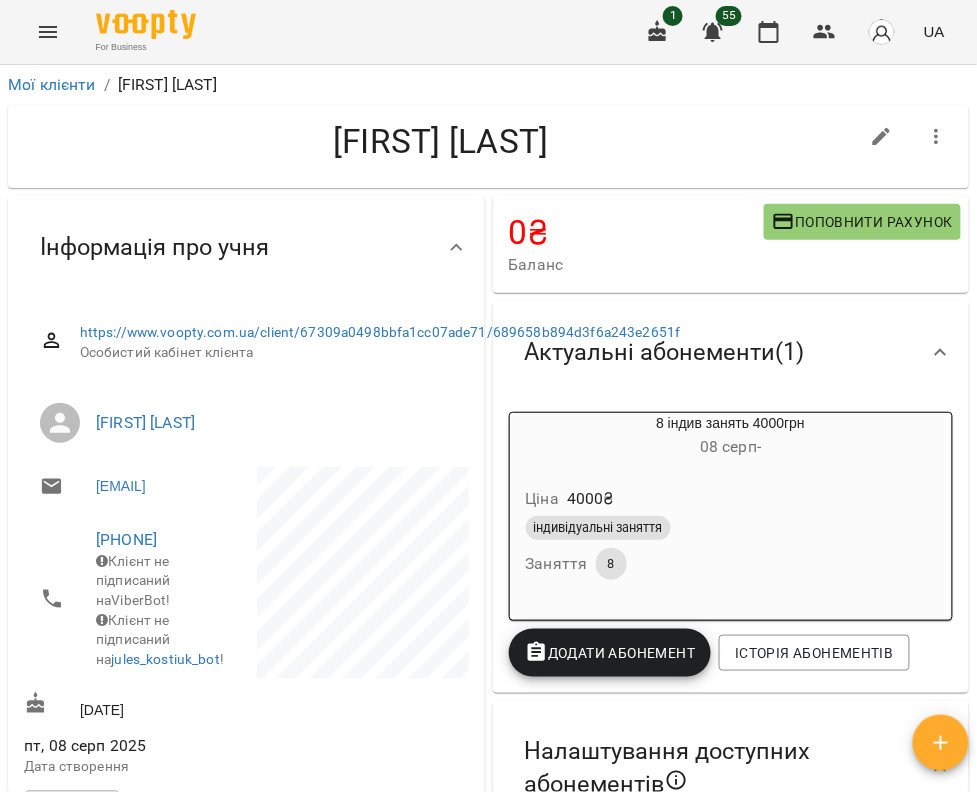 scroll, scrollTop: 0, scrollLeft: 0, axis: both 